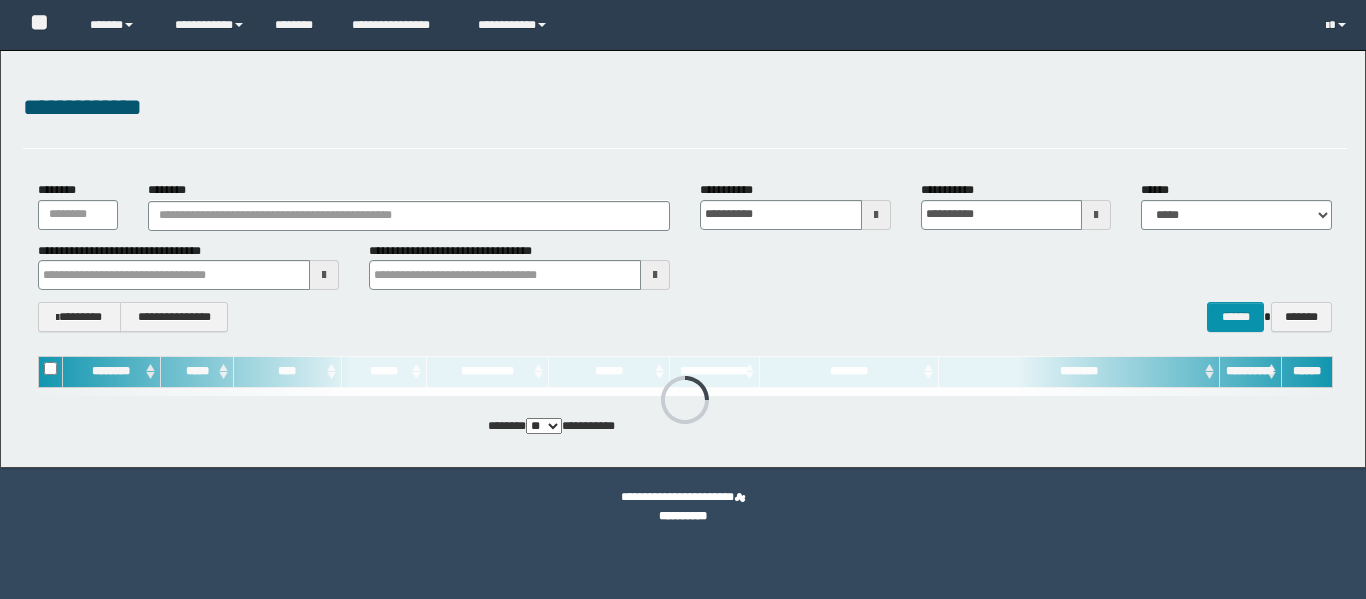 scroll, scrollTop: 0, scrollLeft: 0, axis: both 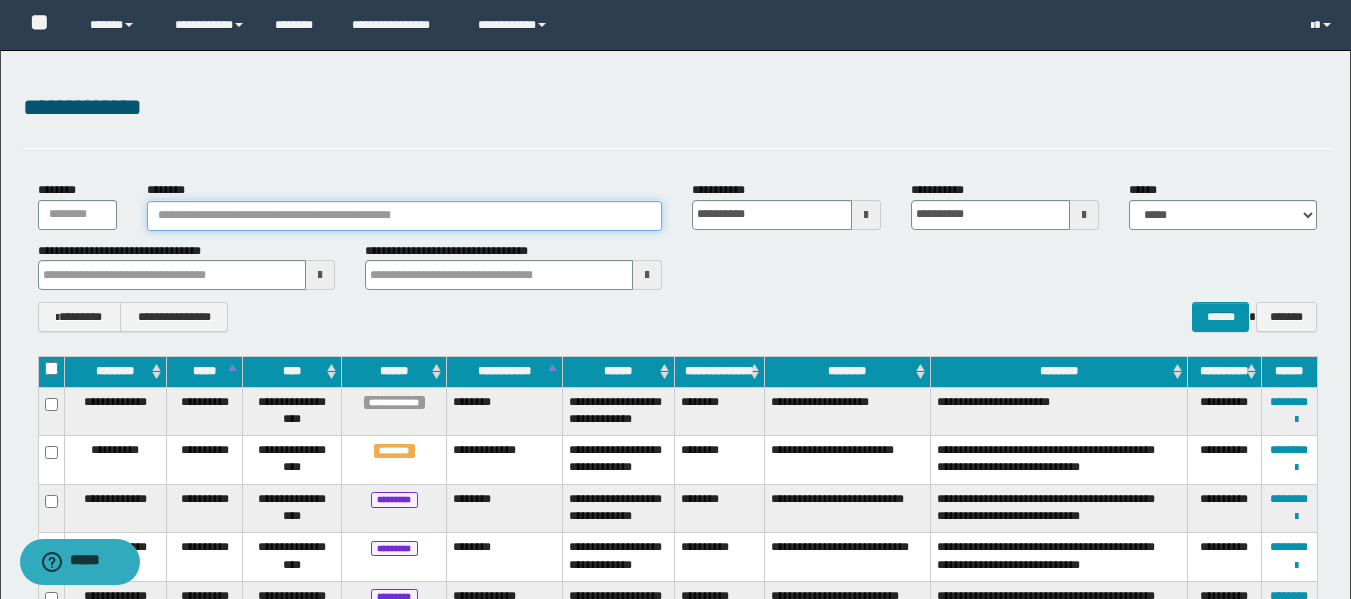 click on "********" at bounding box center [405, 216] 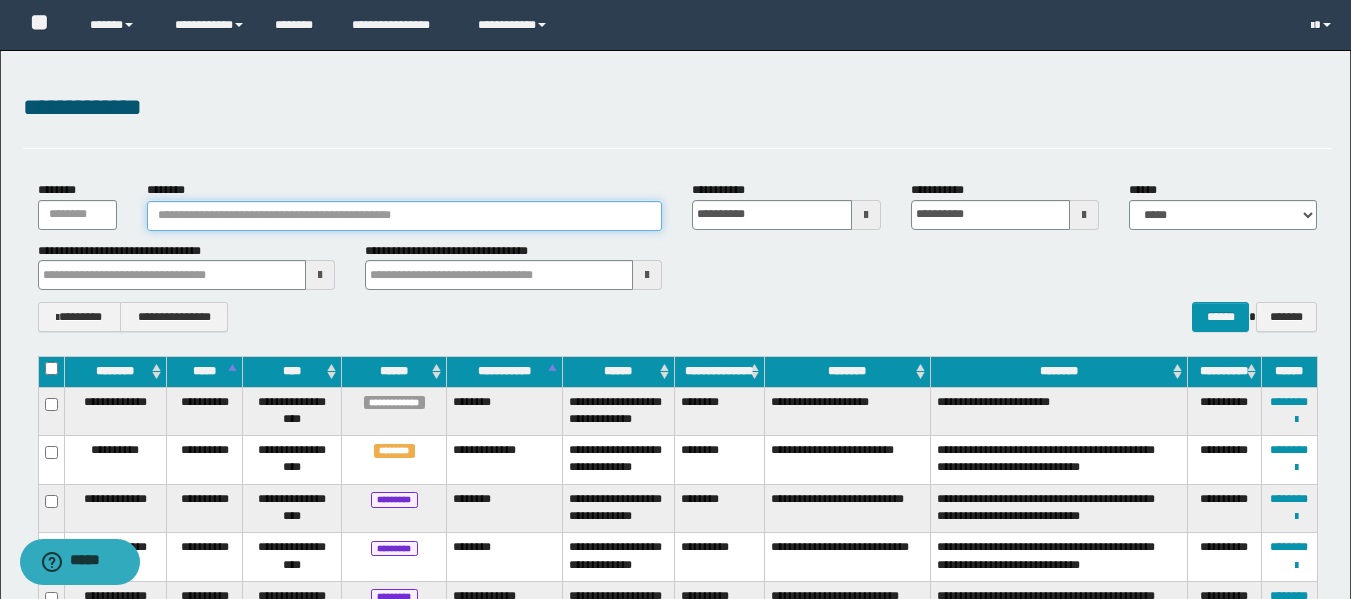 paste on "********" 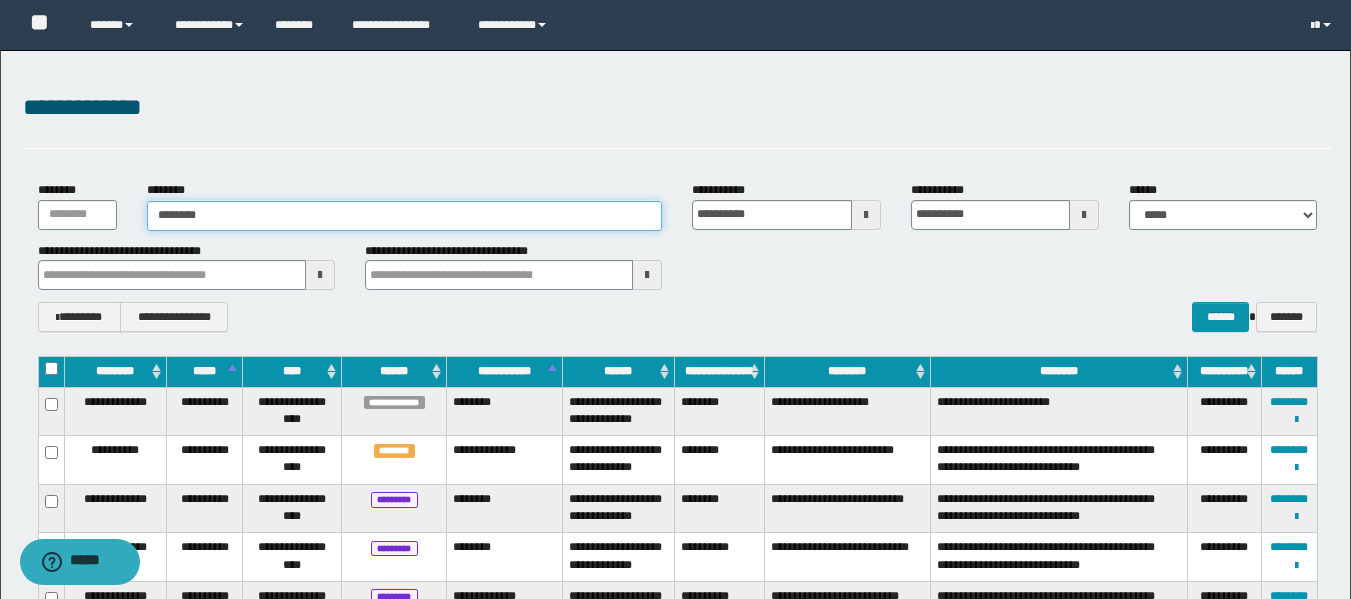 click on "********" at bounding box center [405, 216] 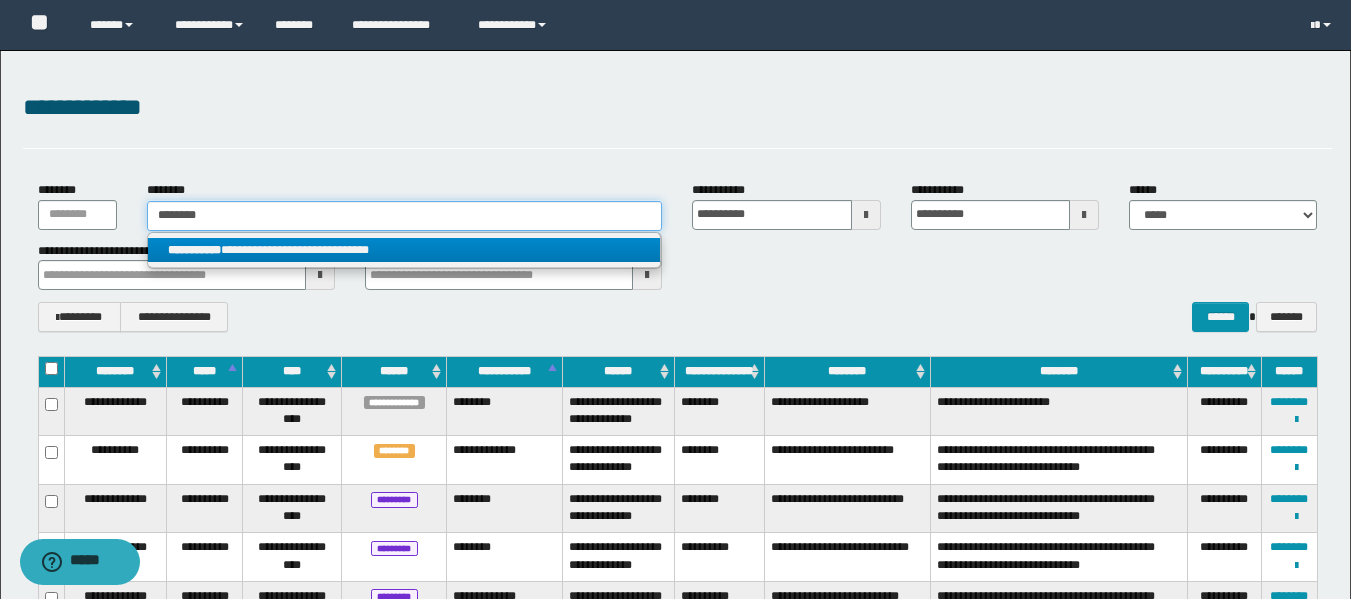 type on "********" 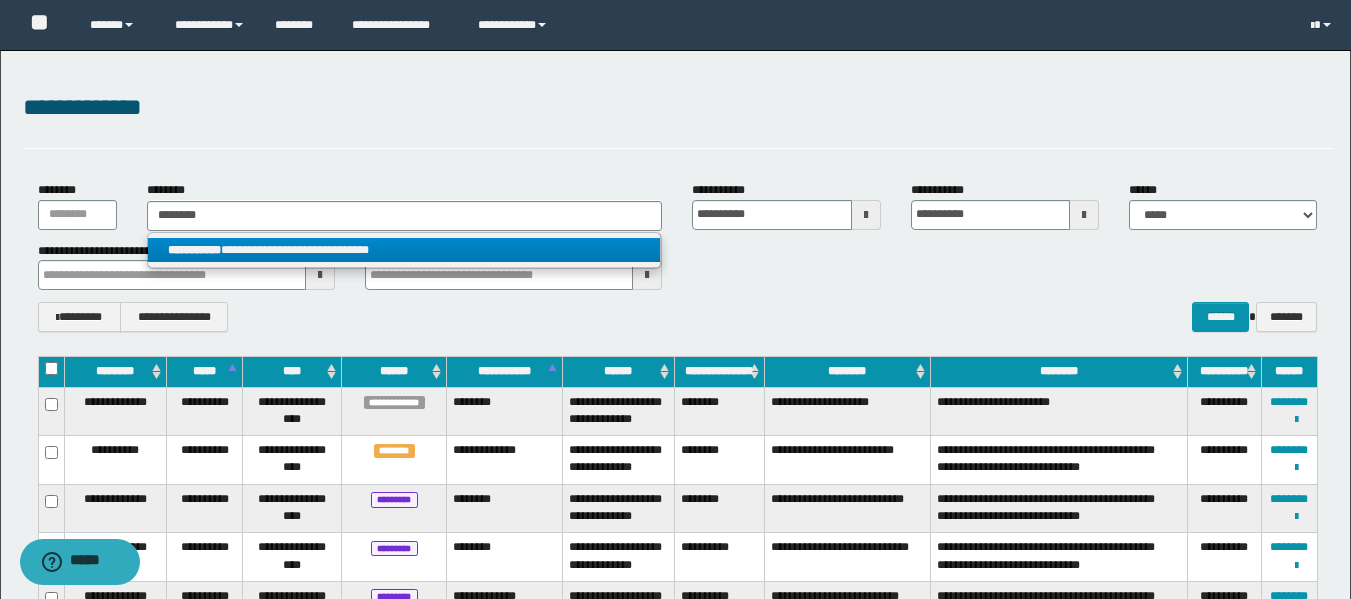 click on "**********" at bounding box center (404, 250) 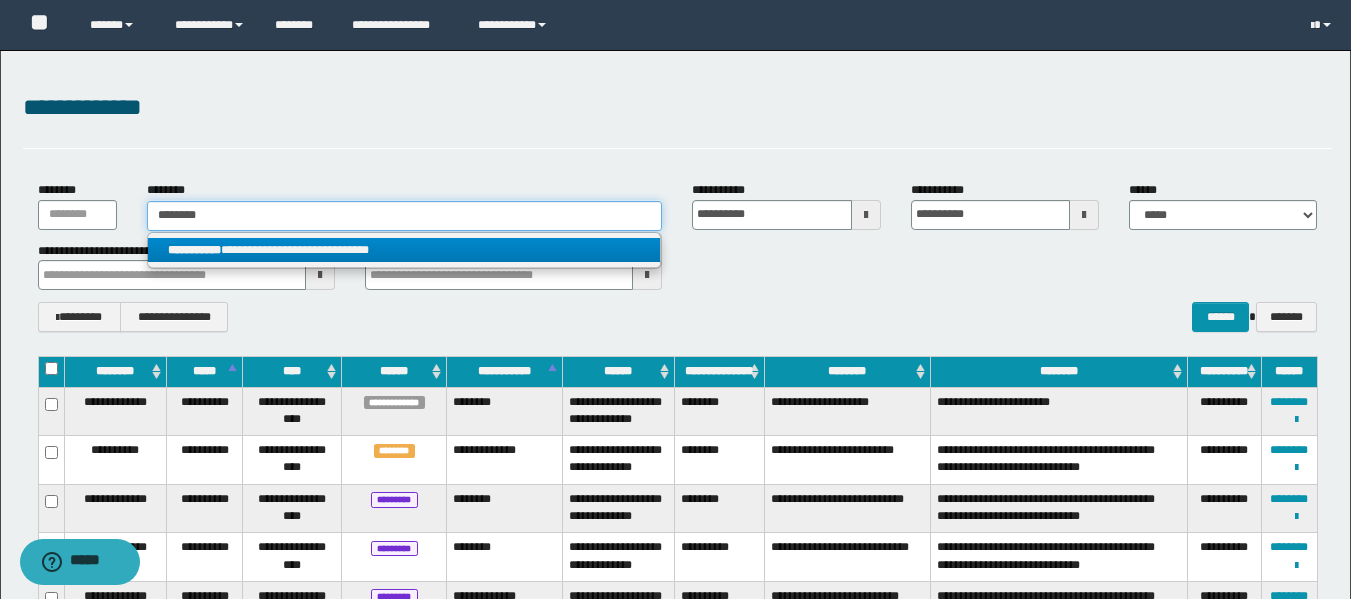 type 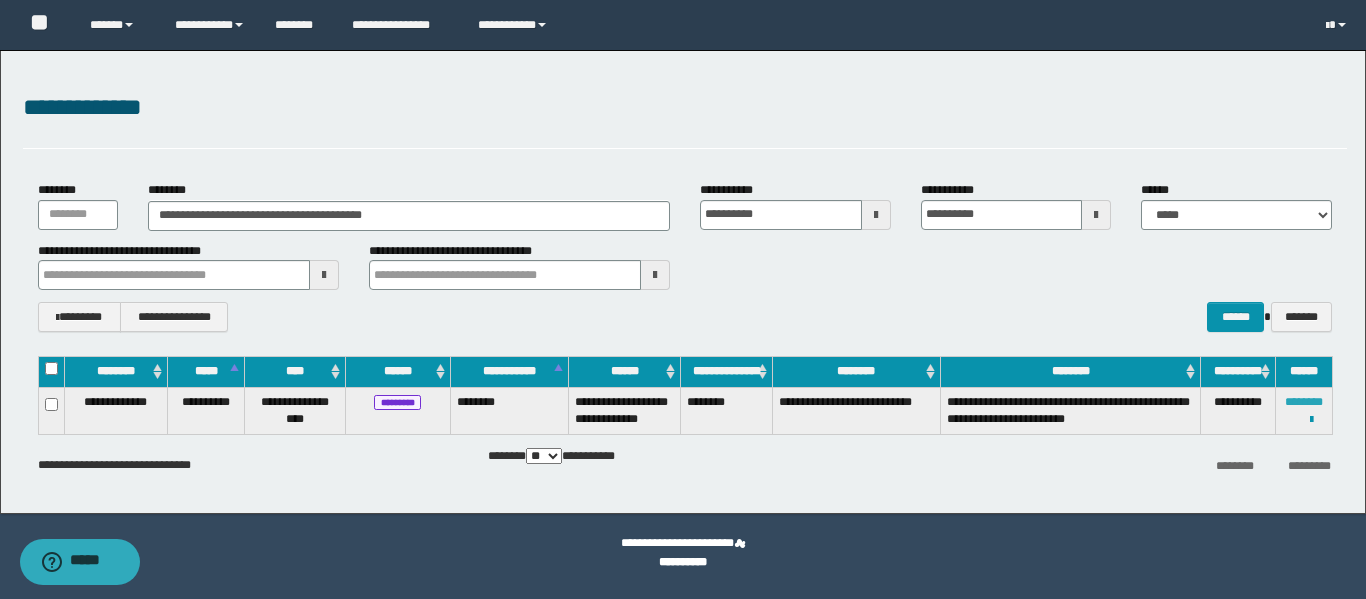 click on "********" at bounding box center [1304, 402] 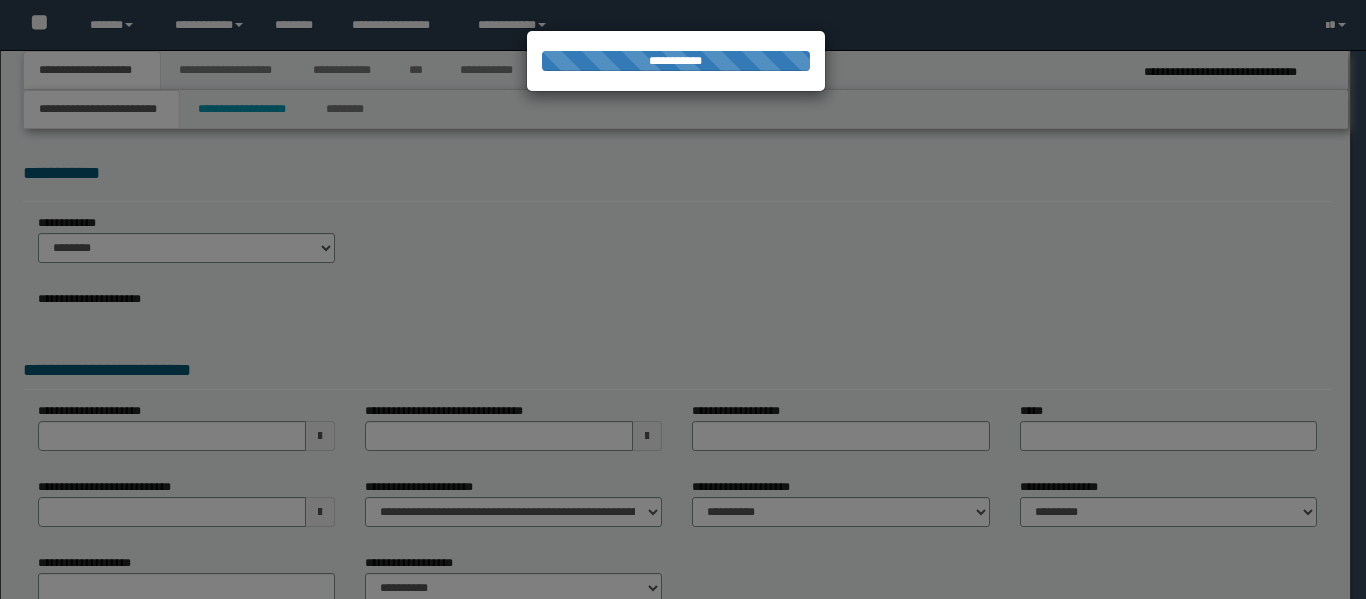 scroll, scrollTop: 0, scrollLeft: 0, axis: both 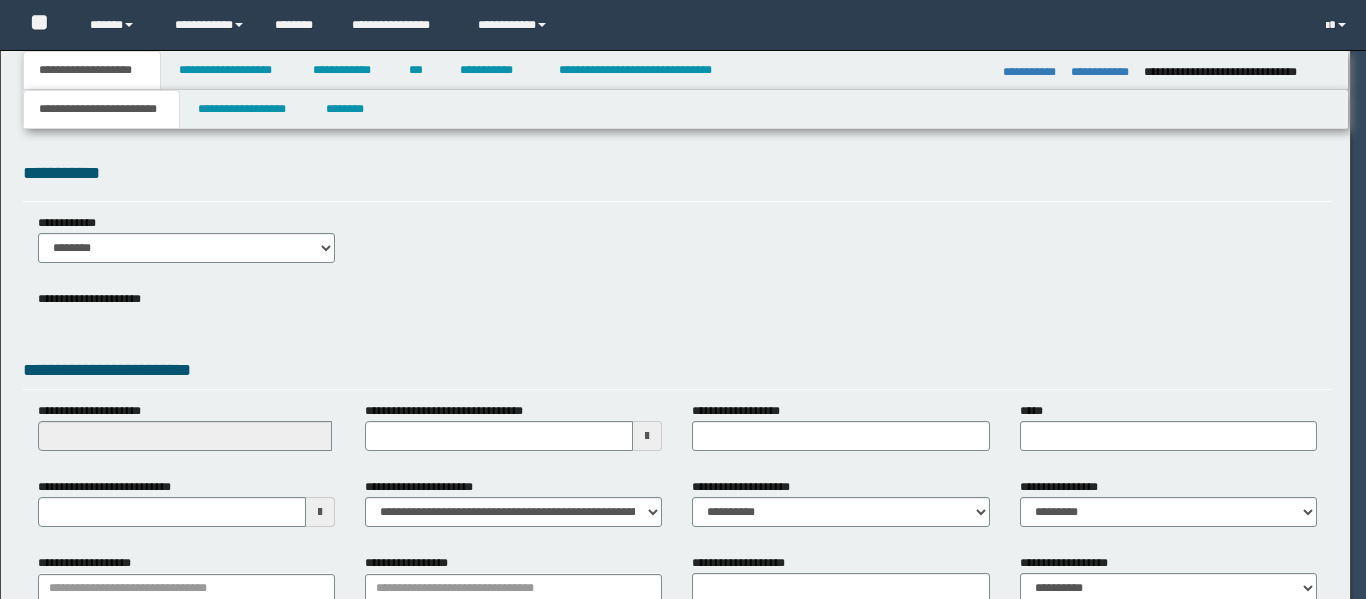 select on "**" 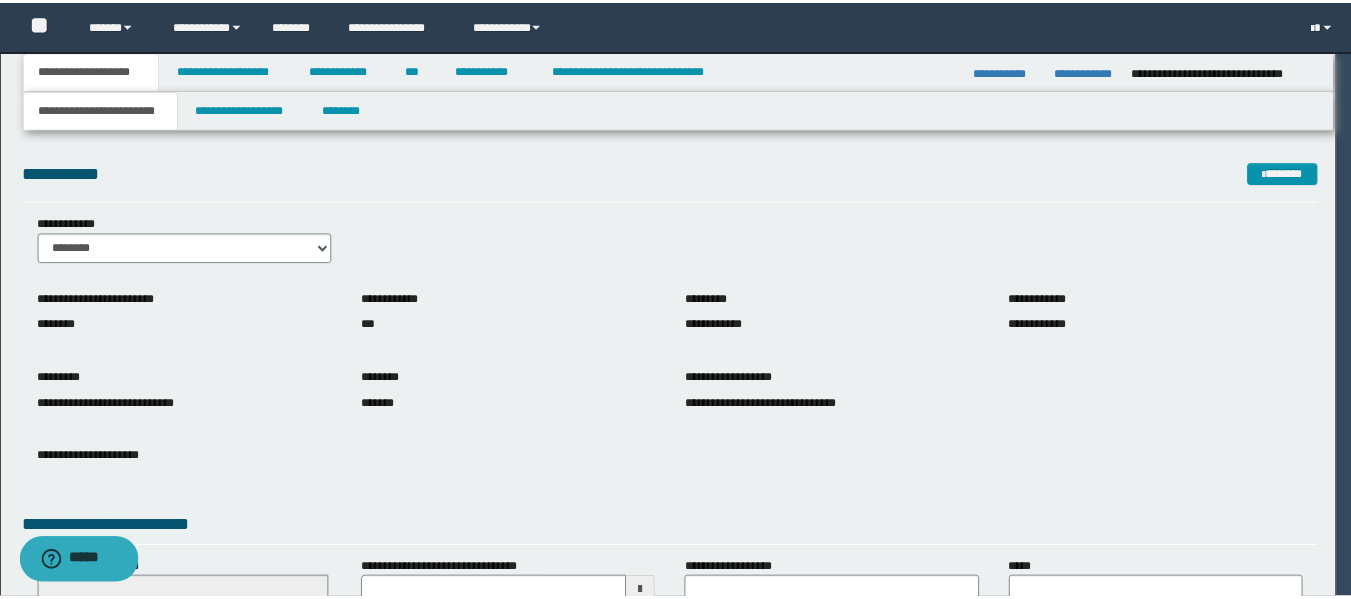 scroll, scrollTop: 0, scrollLeft: 0, axis: both 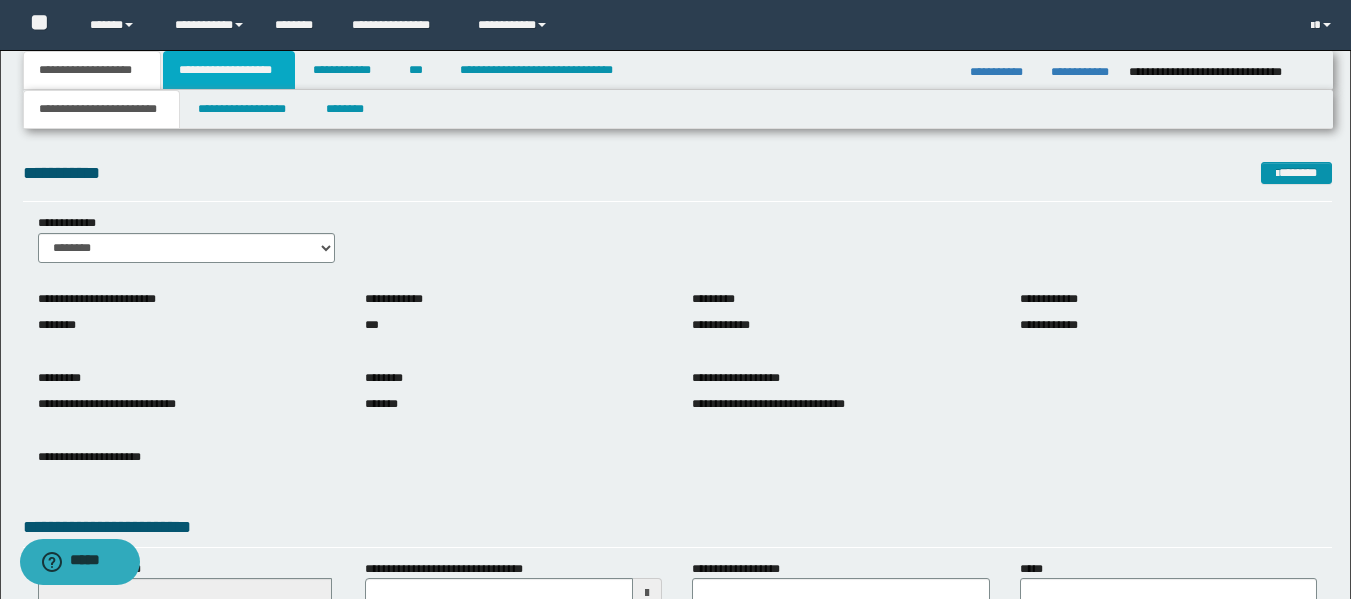 click on "**********" at bounding box center (229, 70) 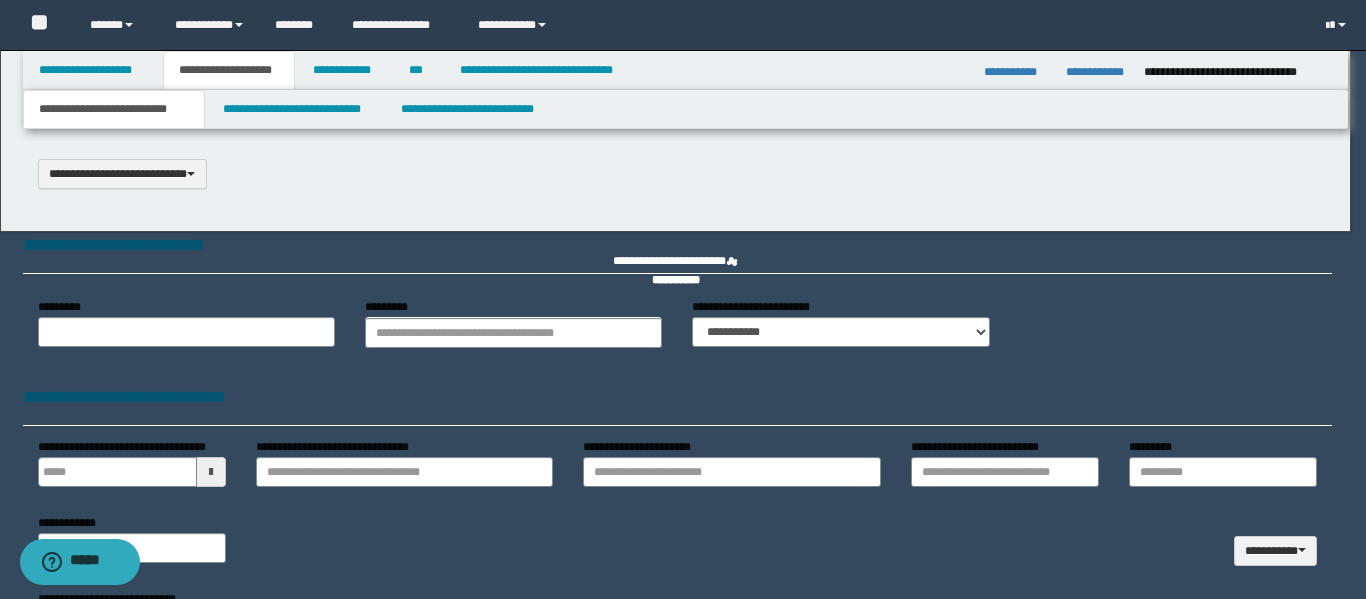 type 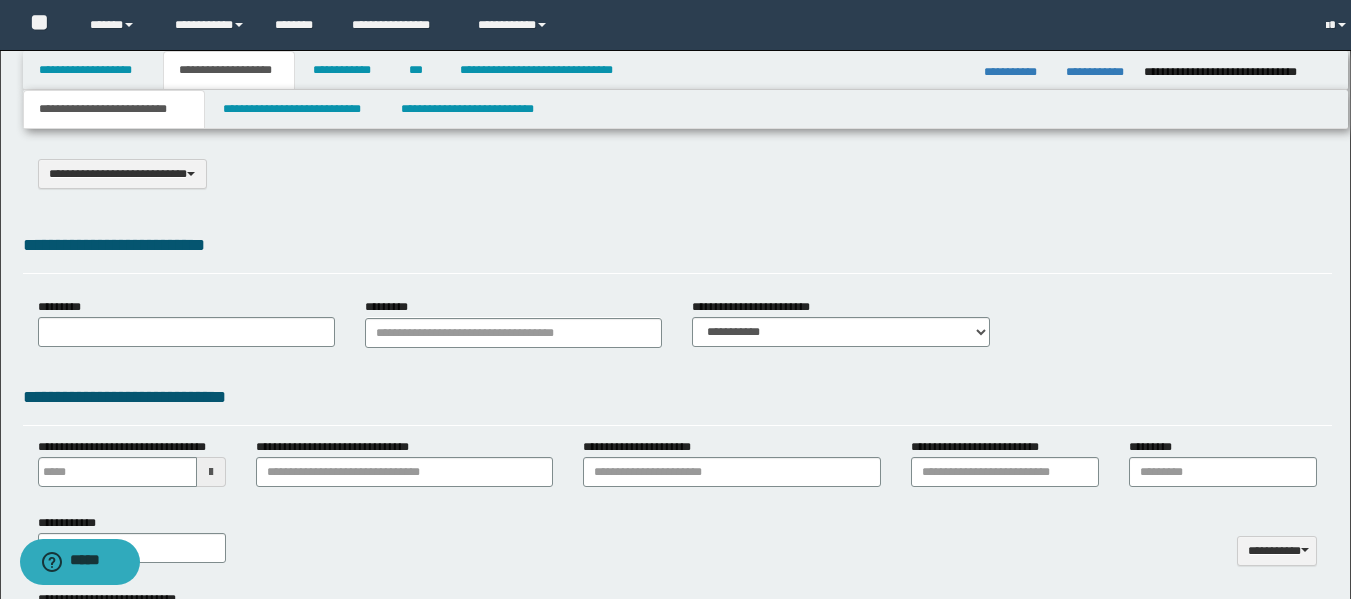 type on "**********" 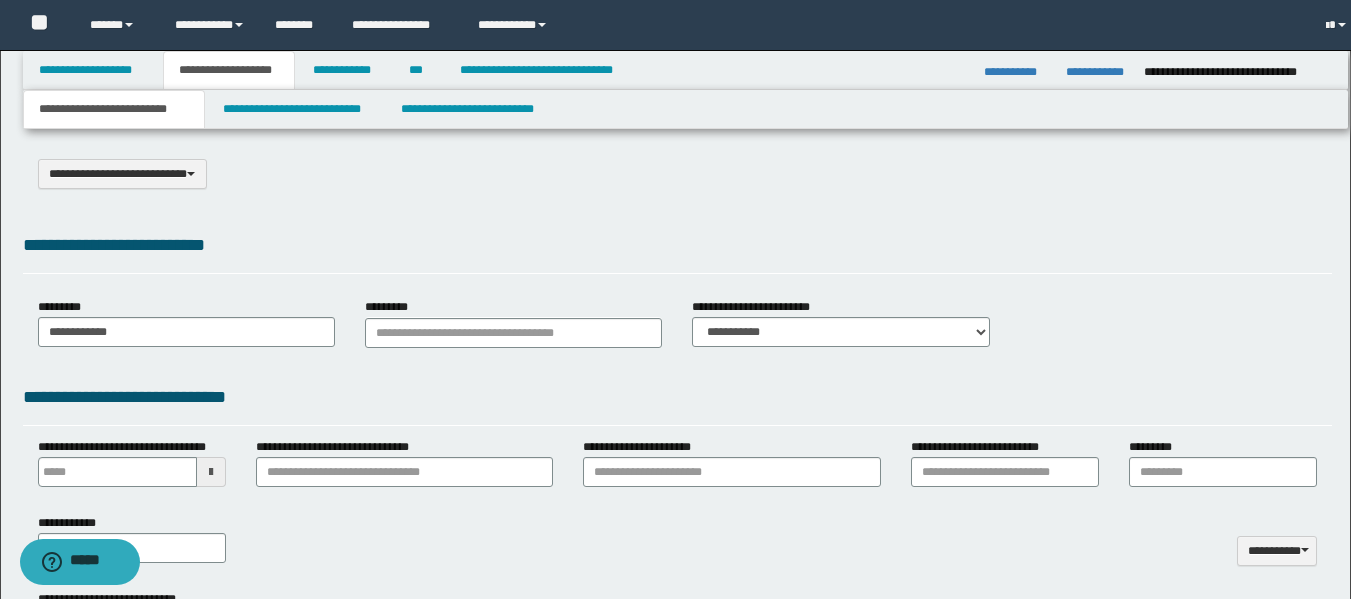 scroll, scrollTop: 0, scrollLeft: 0, axis: both 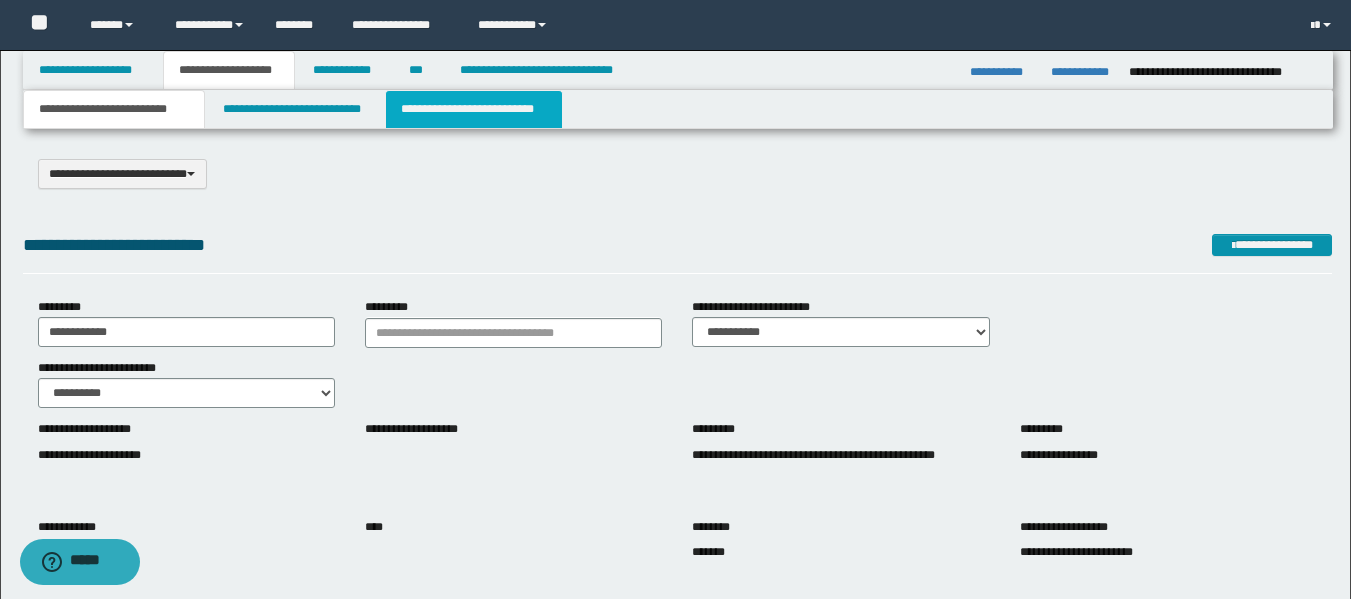 click on "**********" at bounding box center [474, 109] 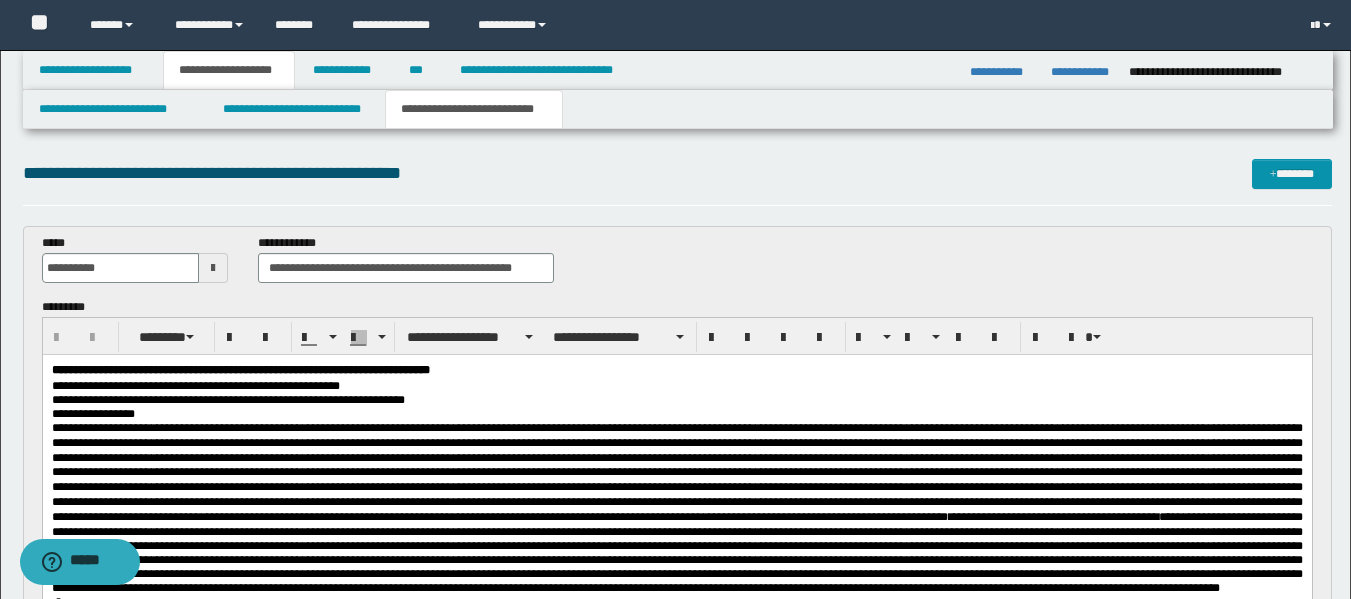 scroll, scrollTop: 0, scrollLeft: 0, axis: both 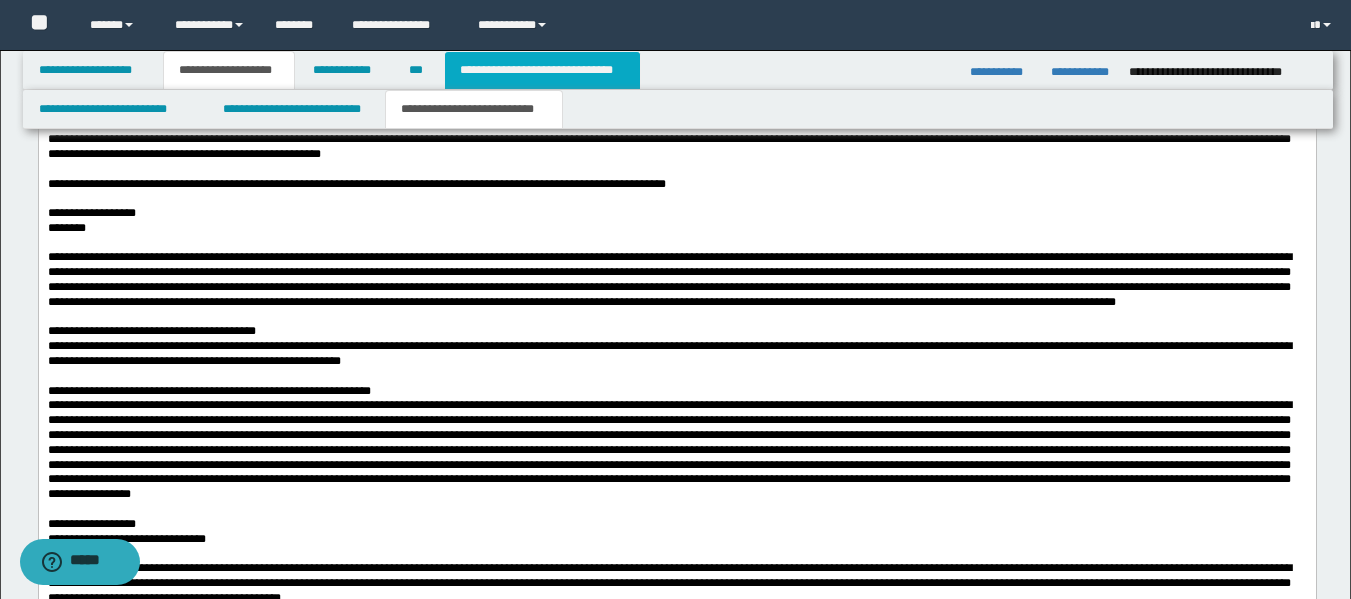 click on "**********" at bounding box center (542, 70) 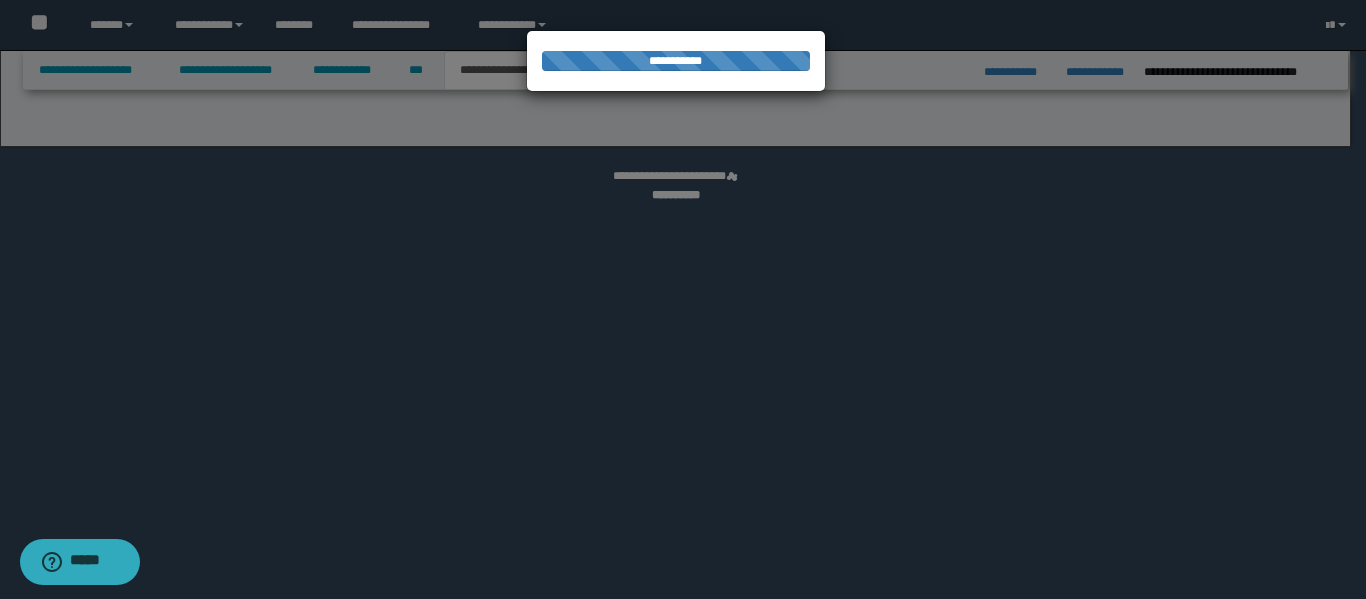 select on "*" 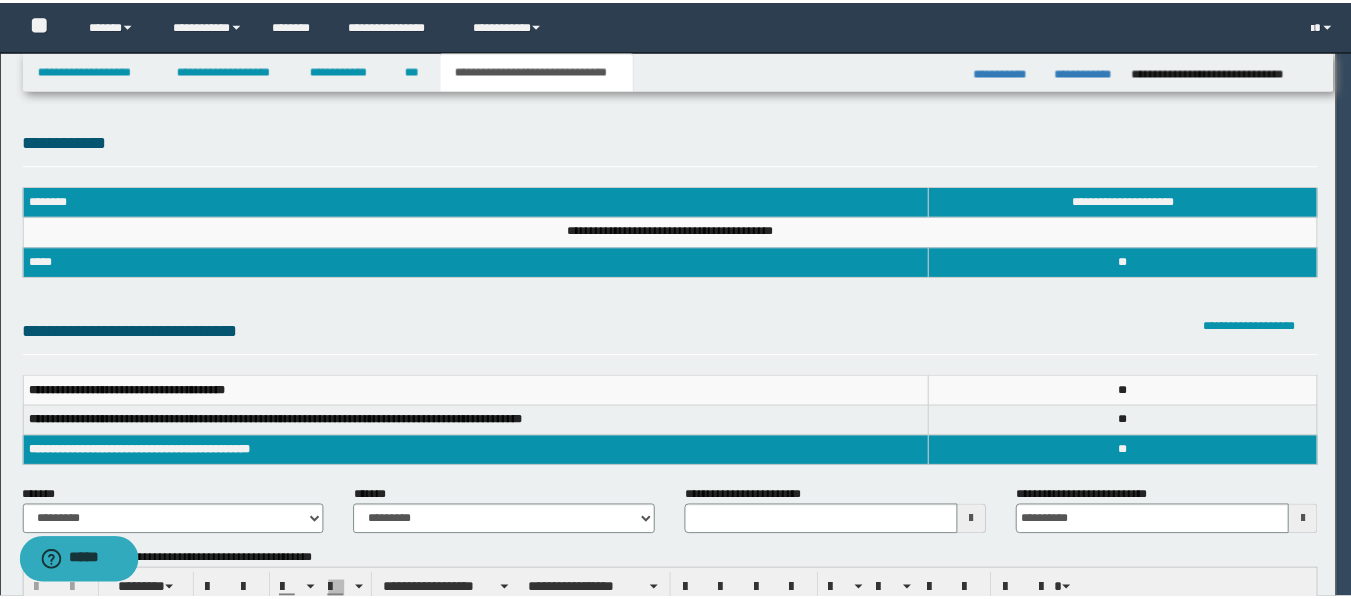 scroll, scrollTop: 0, scrollLeft: 0, axis: both 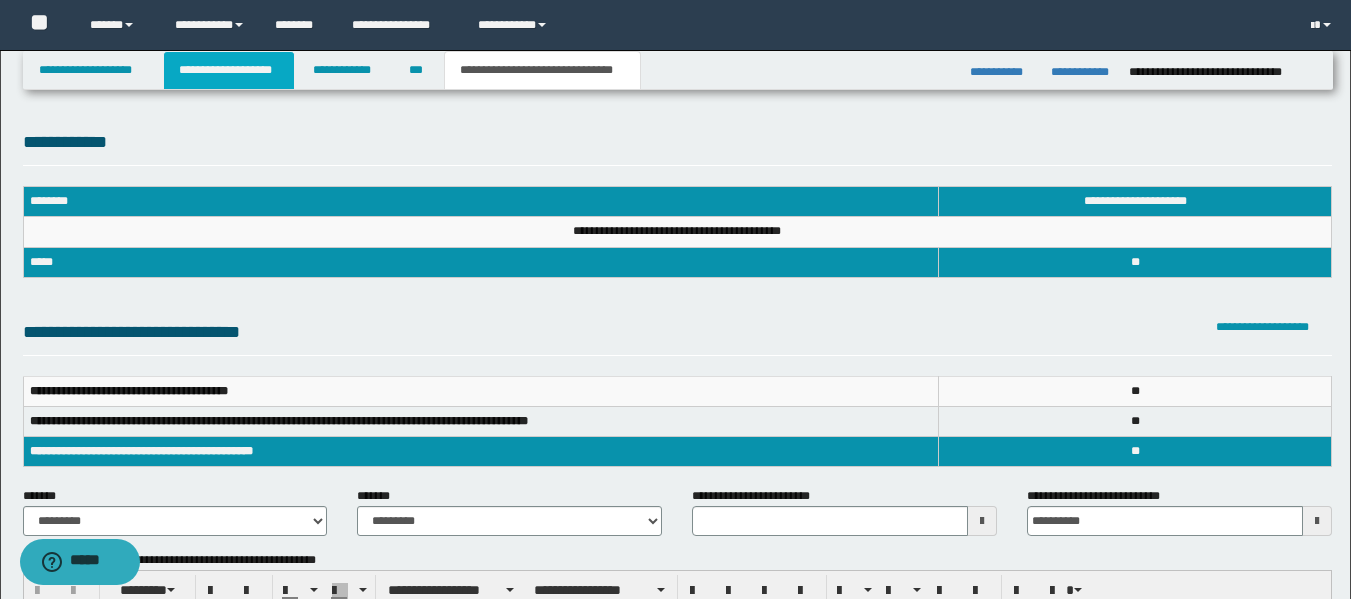 click on "**********" at bounding box center (229, 70) 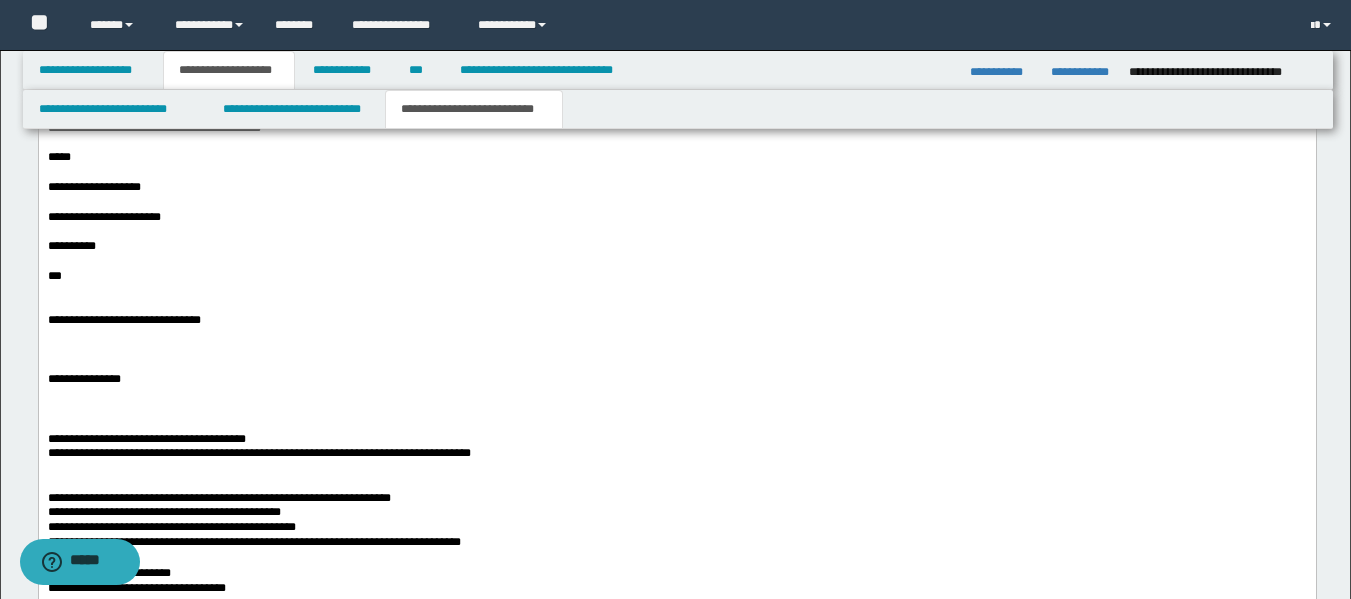 scroll, scrollTop: 2563, scrollLeft: 0, axis: vertical 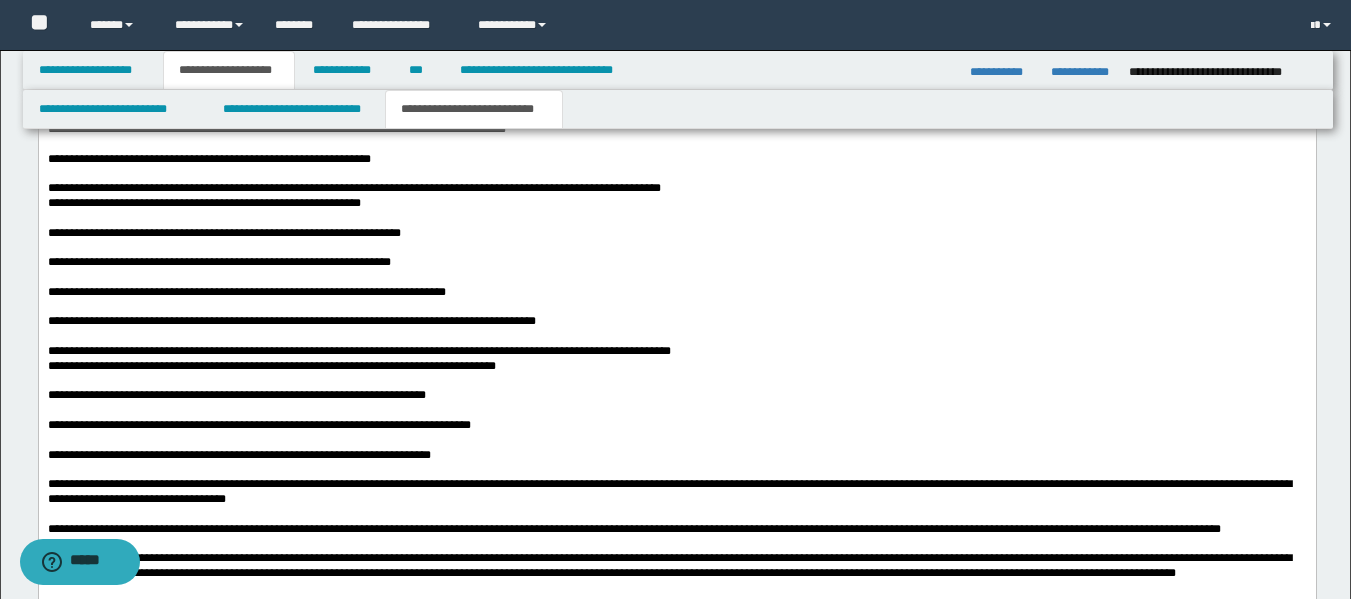 click on "**********" at bounding box center (676, -93) 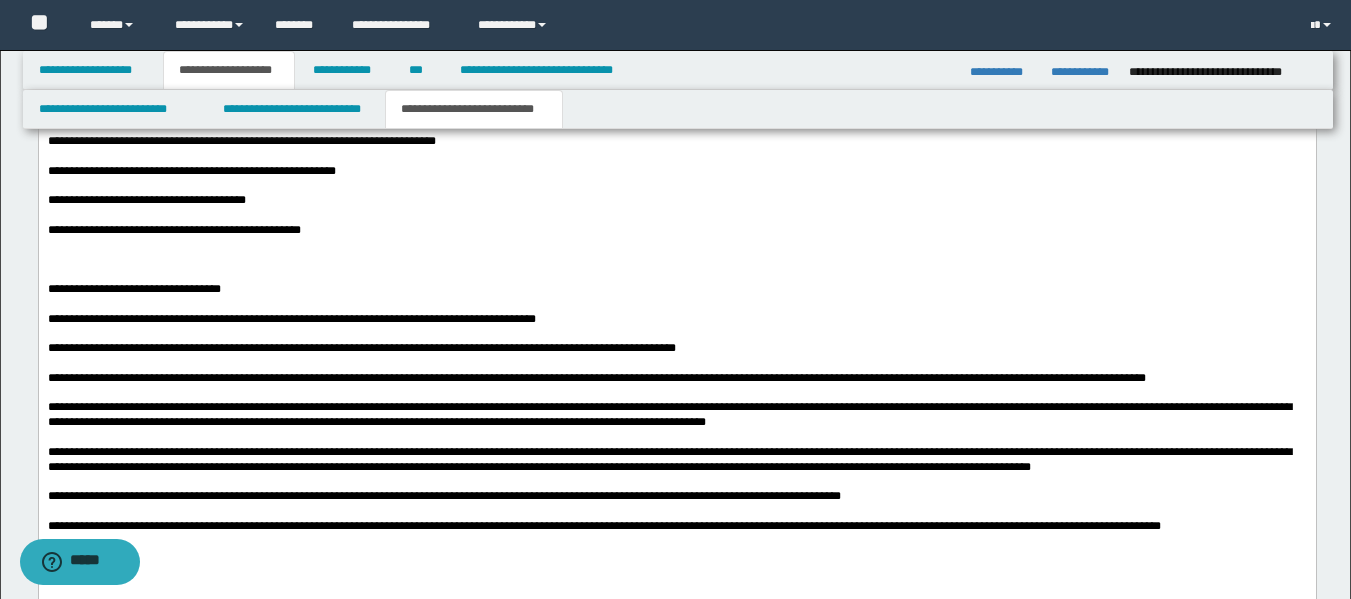 scroll, scrollTop: 6527, scrollLeft: 0, axis: vertical 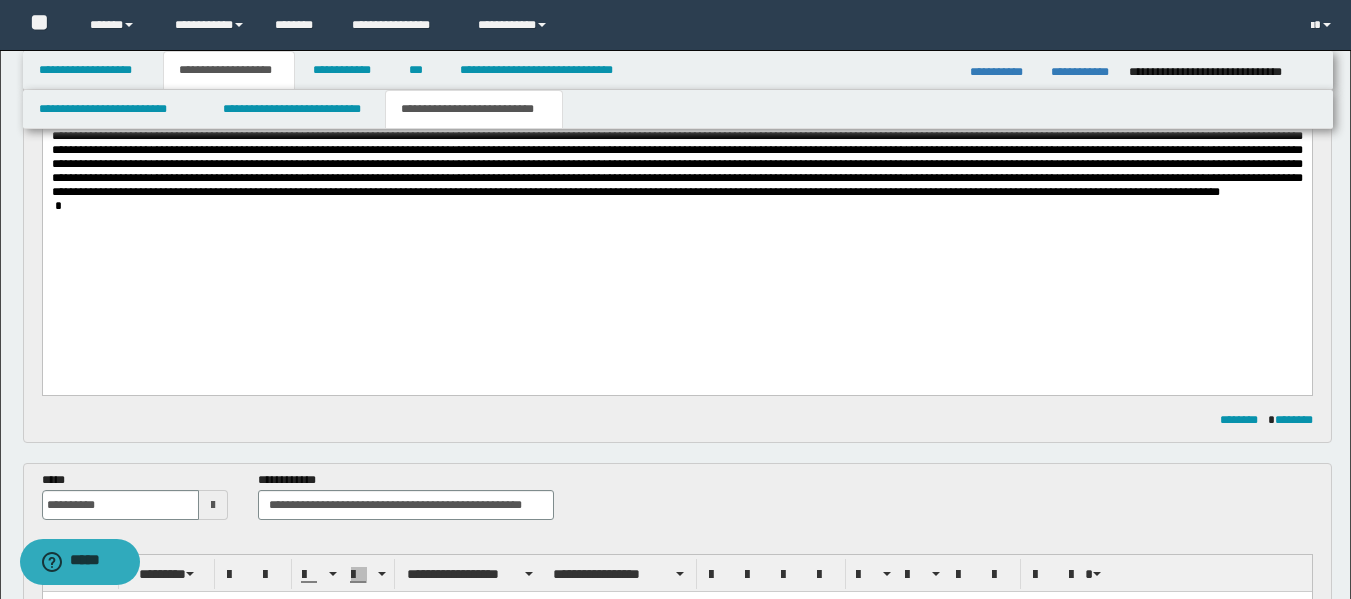 click at bounding box center (676, 157) 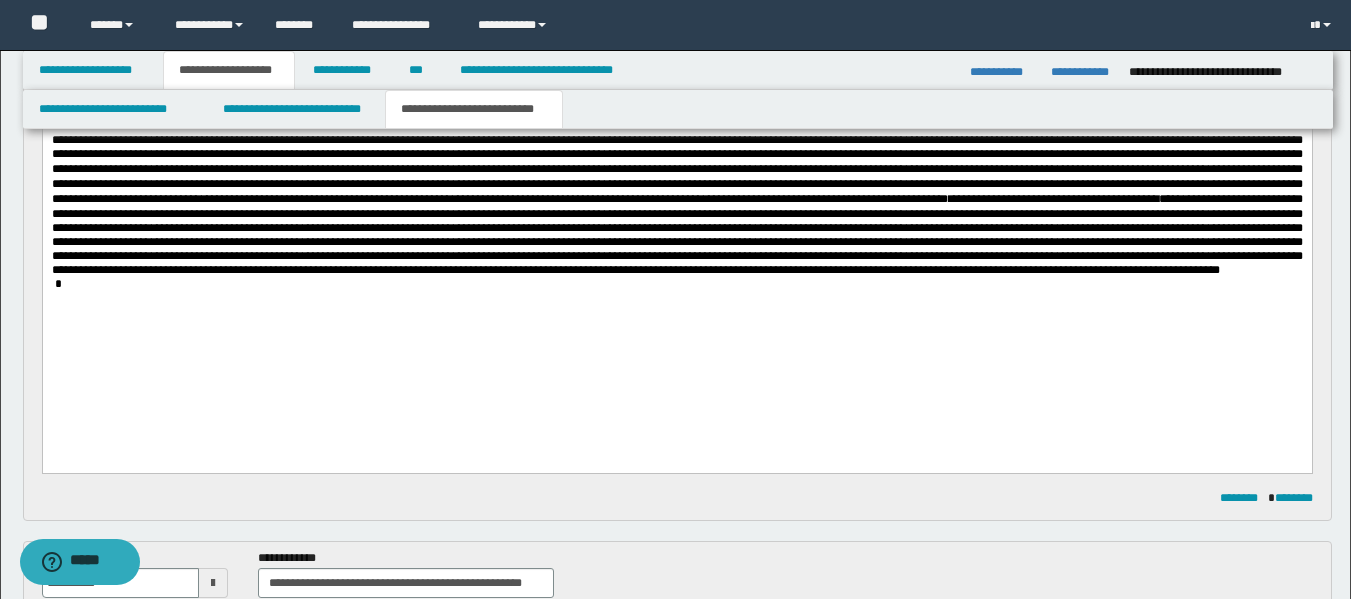 scroll, scrollTop: 302, scrollLeft: 0, axis: vertical 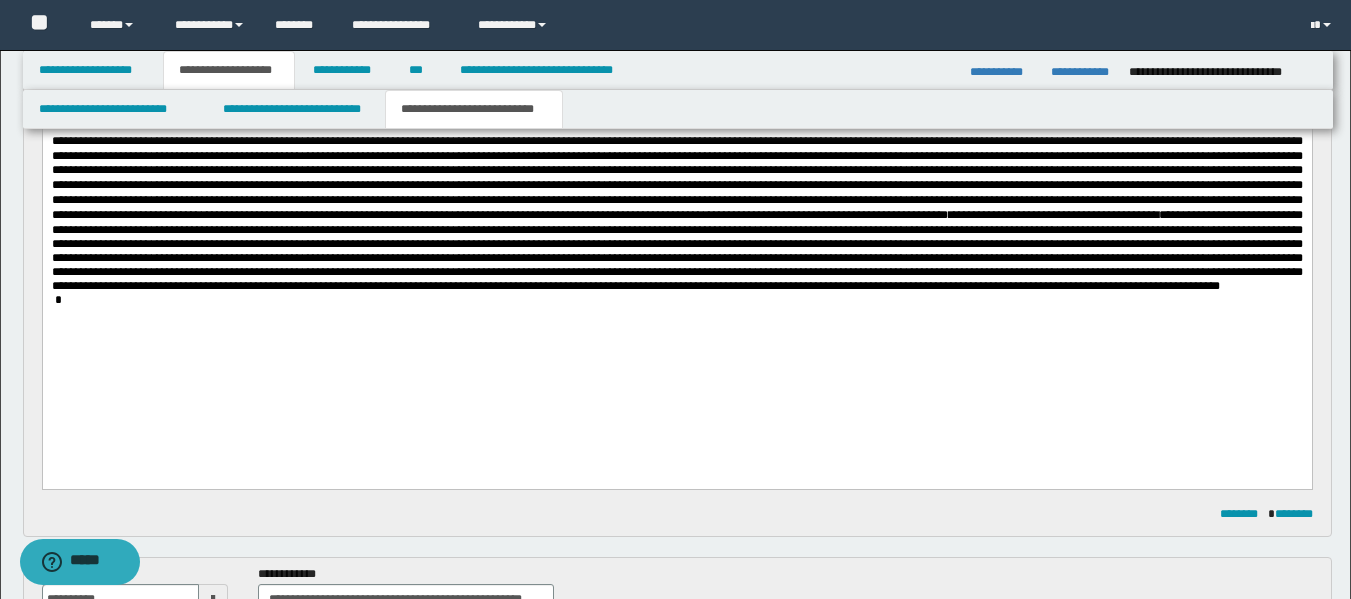 click on "**********" at bounding box center [1053, 215] 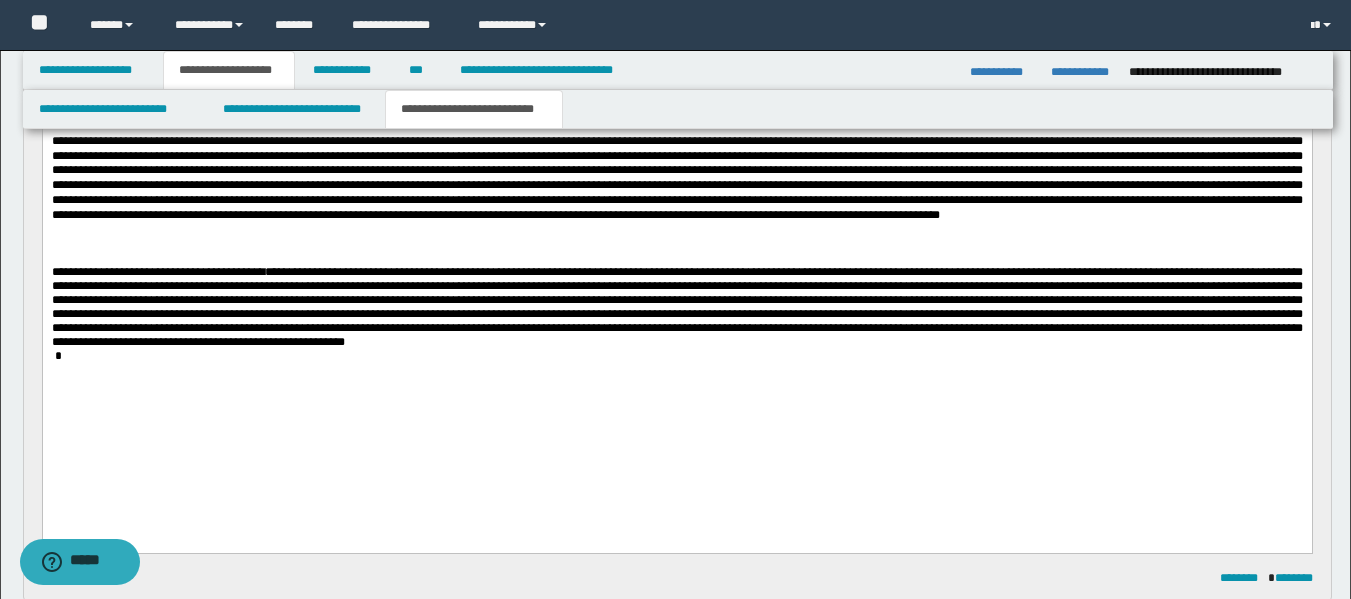click at bounding box center (676, 171) 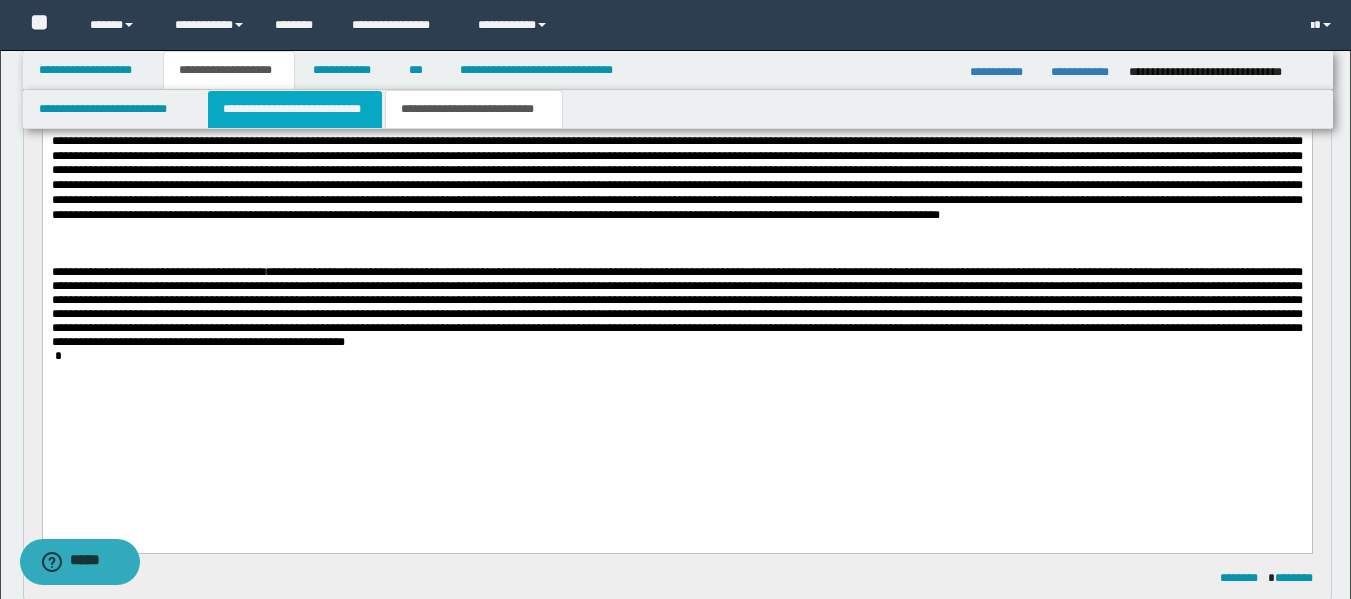 click on "**********" at bounding box center [295, 109] 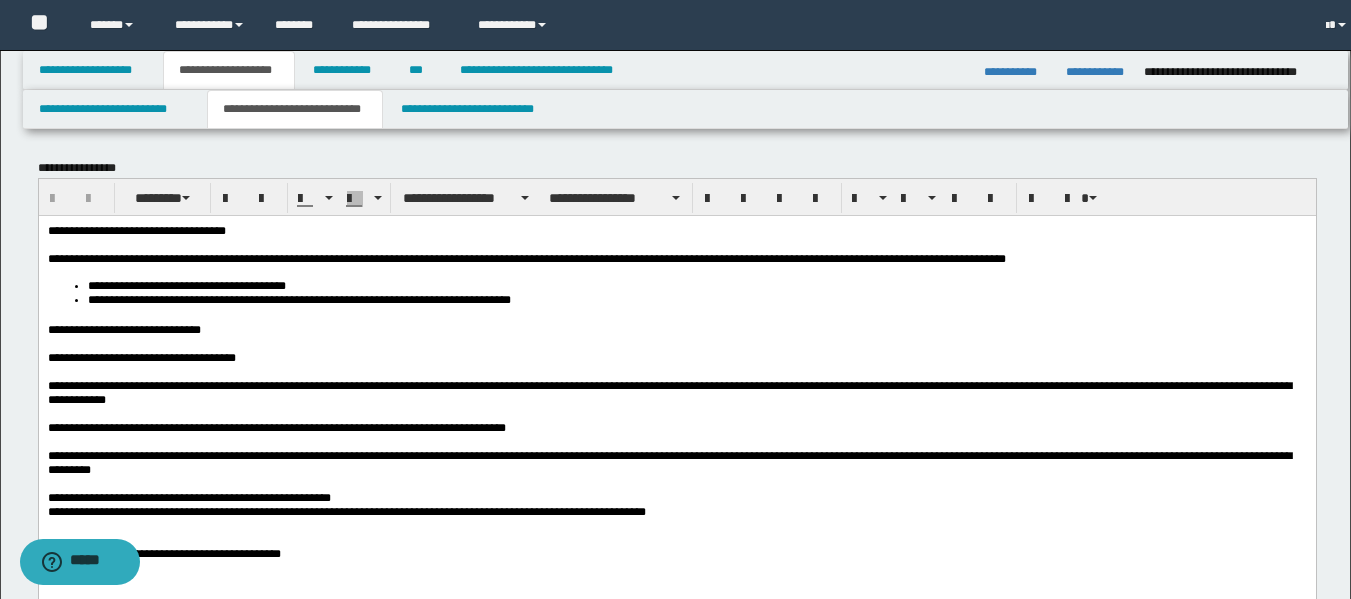 scroll, scrollTop: 0, scrollLeft: 0, axis: both 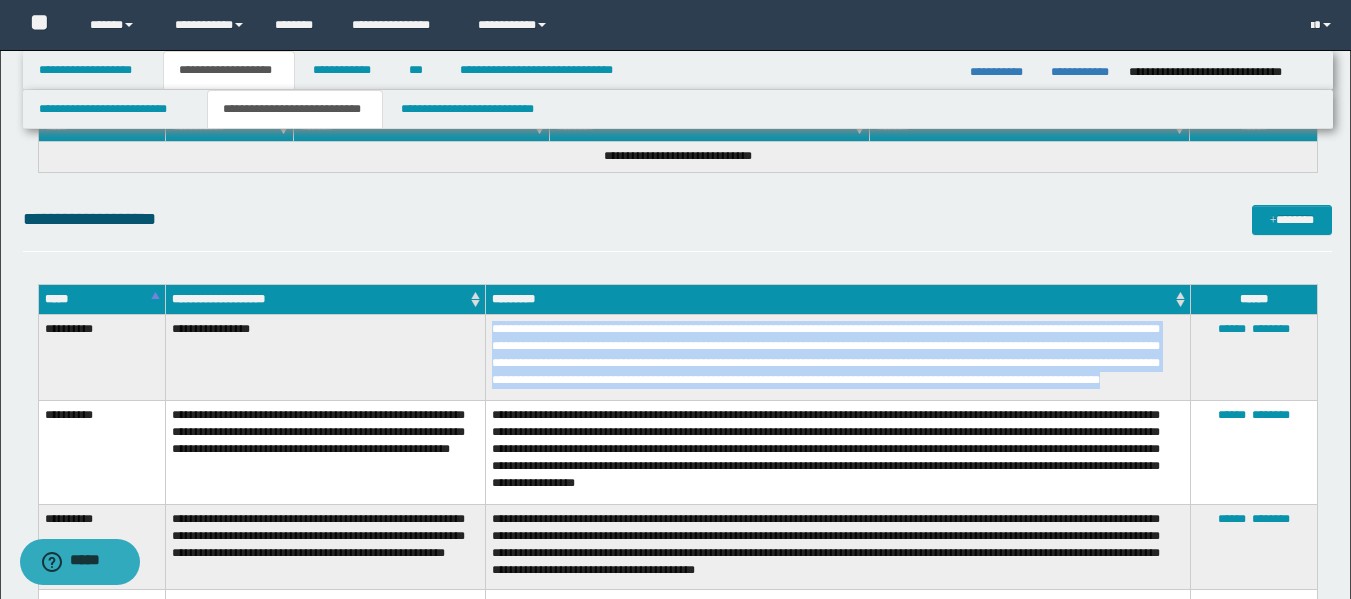 drag, startPoint x: 631, startPoint y: 392, endPoint x: 484, endPoint y: 332, distance: 158.77342 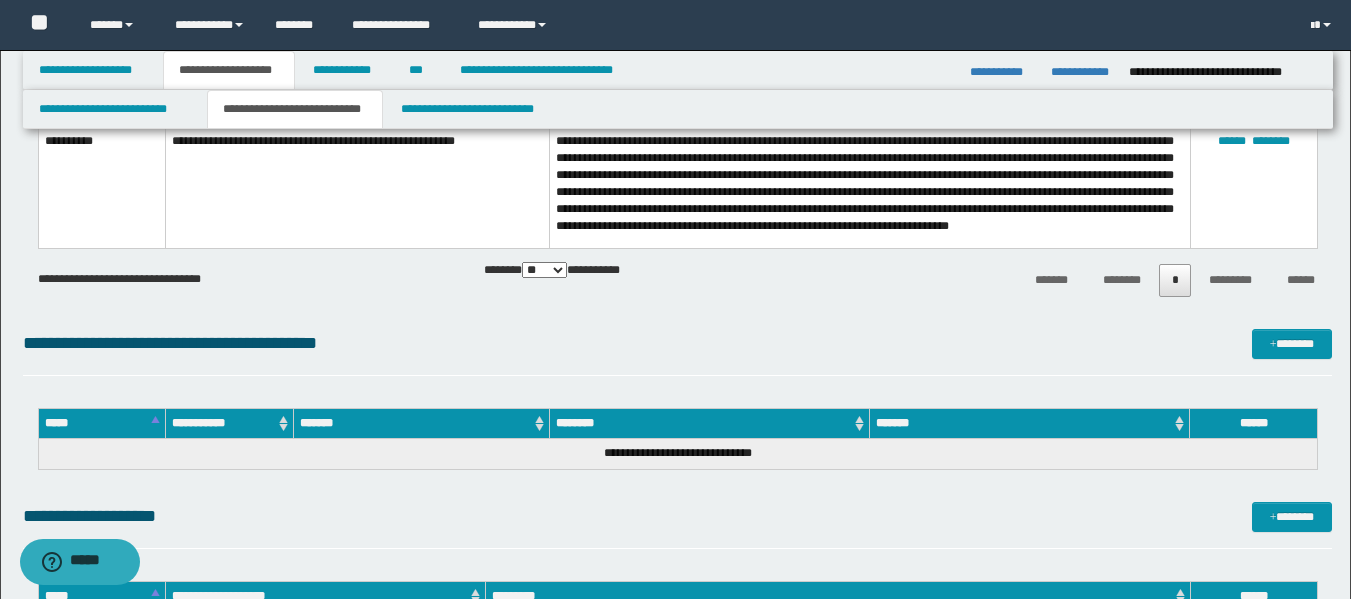 scroll, scrollTop: 7958, scrollLeft: 0, axis: vertical 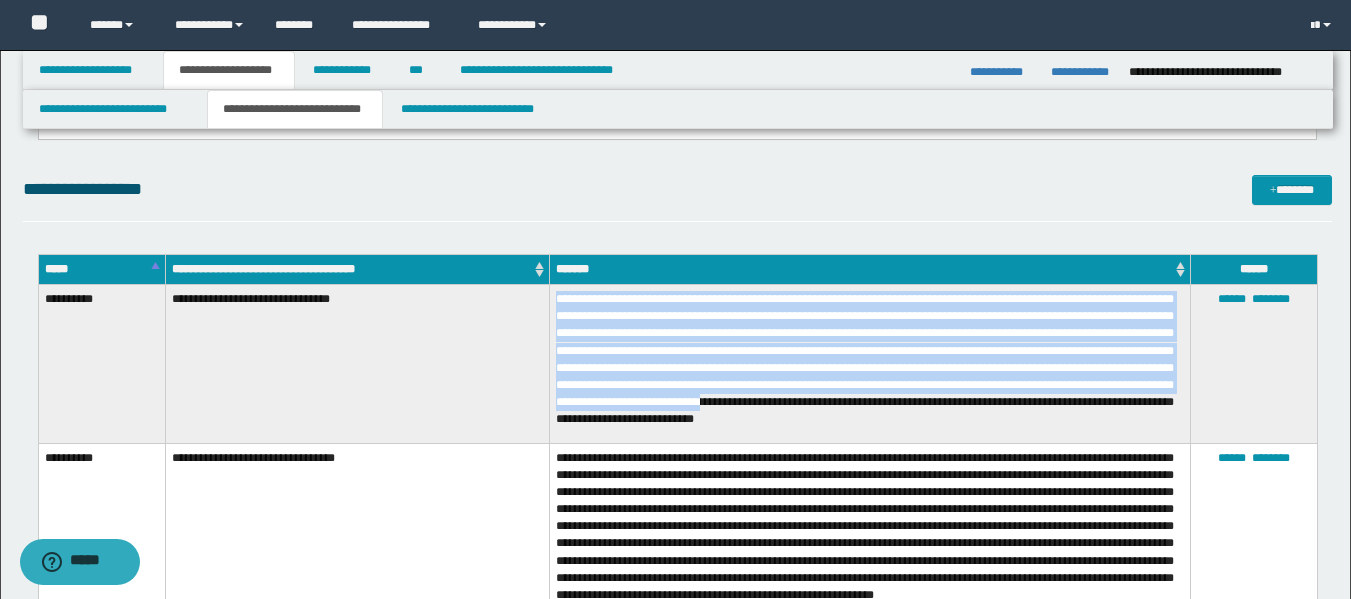 drag, startPoint x: 556, startPoint y: 300, endPoint x: 1046, endPoint y: 404, distance: 500.91516 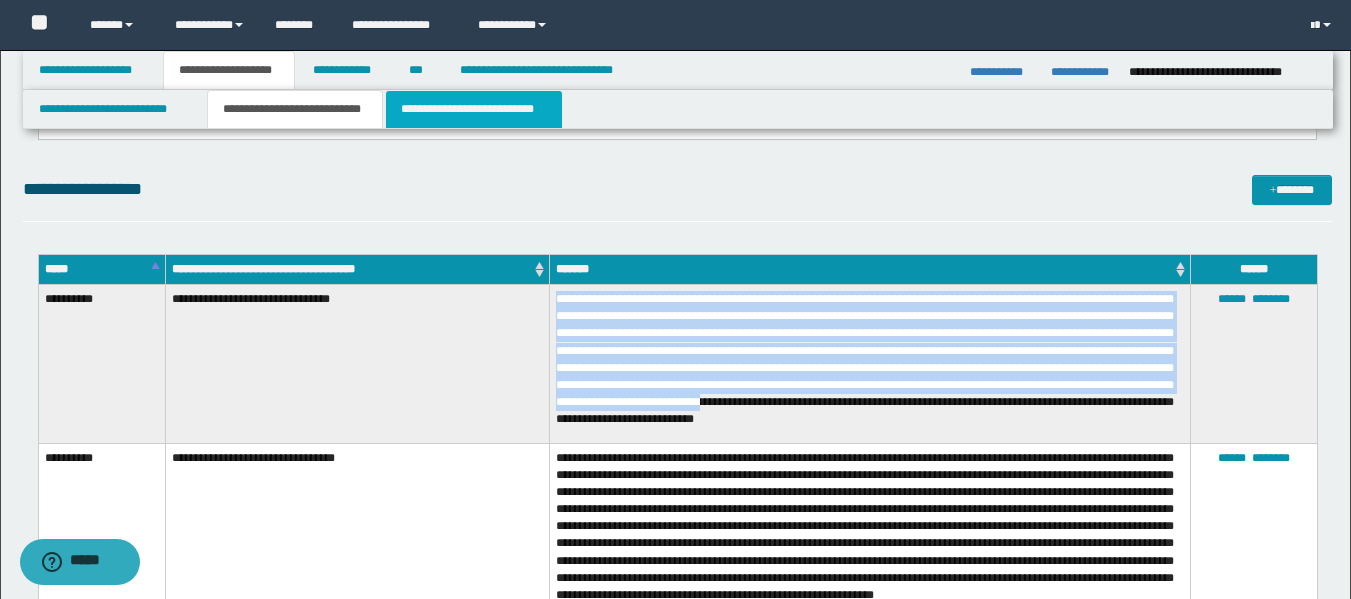 click on "**********" at bounding box center [474, 109] 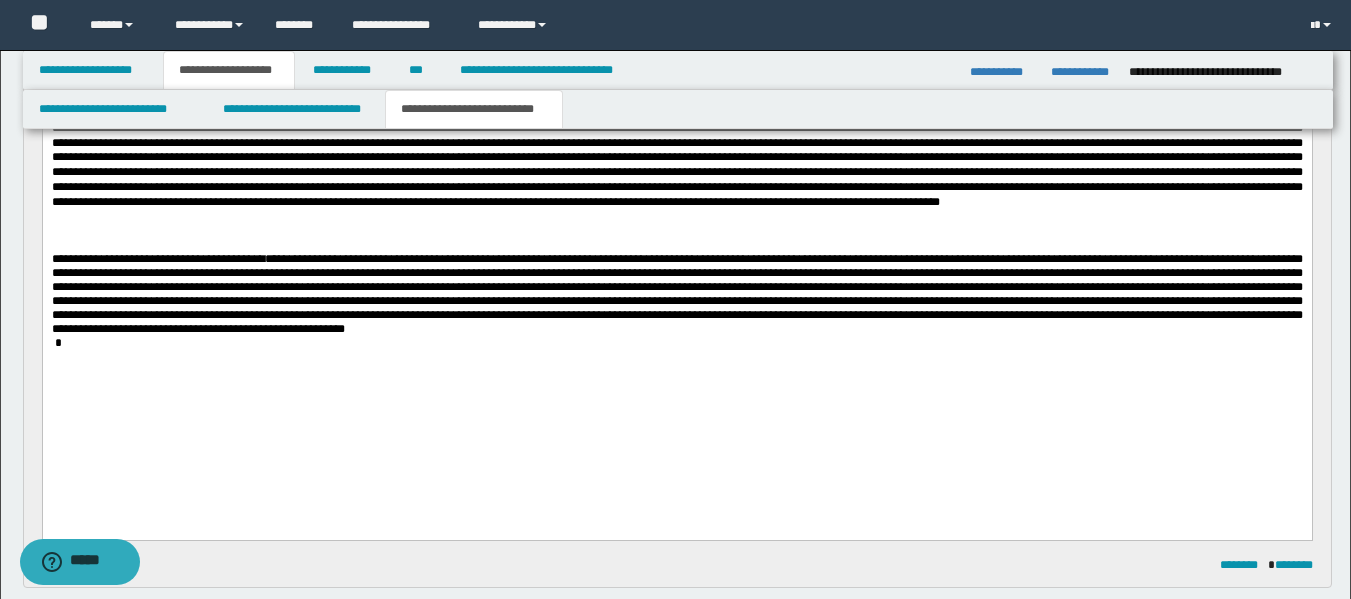scroll, scrollTop: 286, scrollLeft: 0, axis: vertical 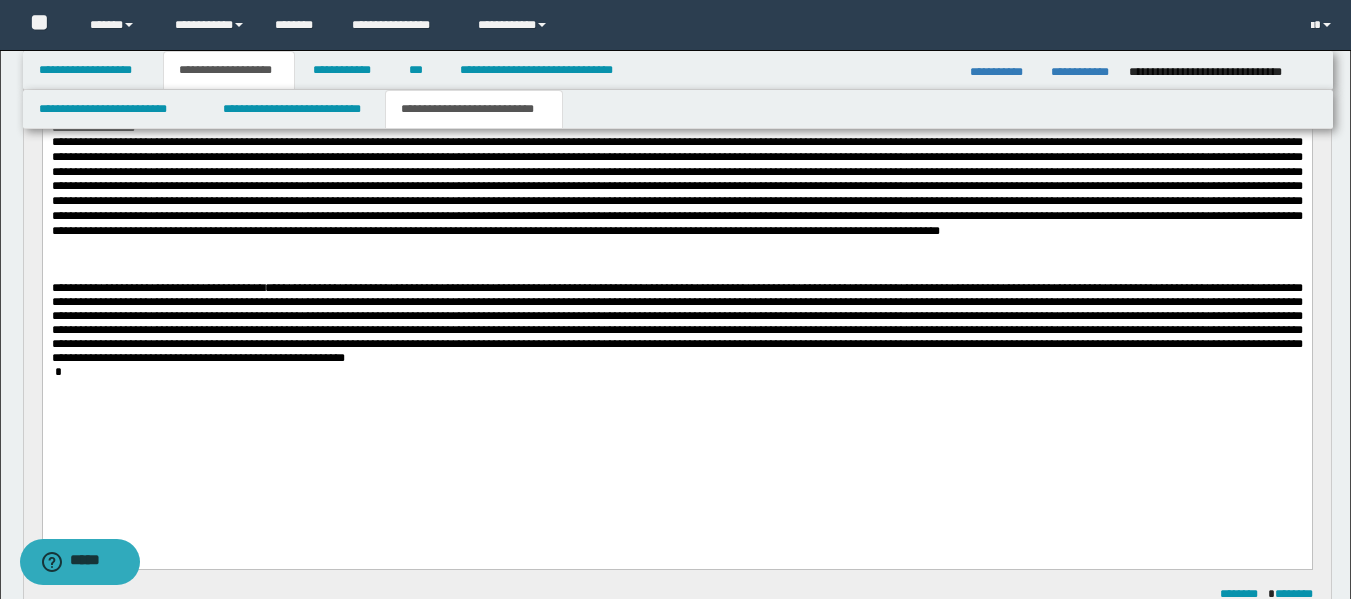 click at bounding box center [676, 187] 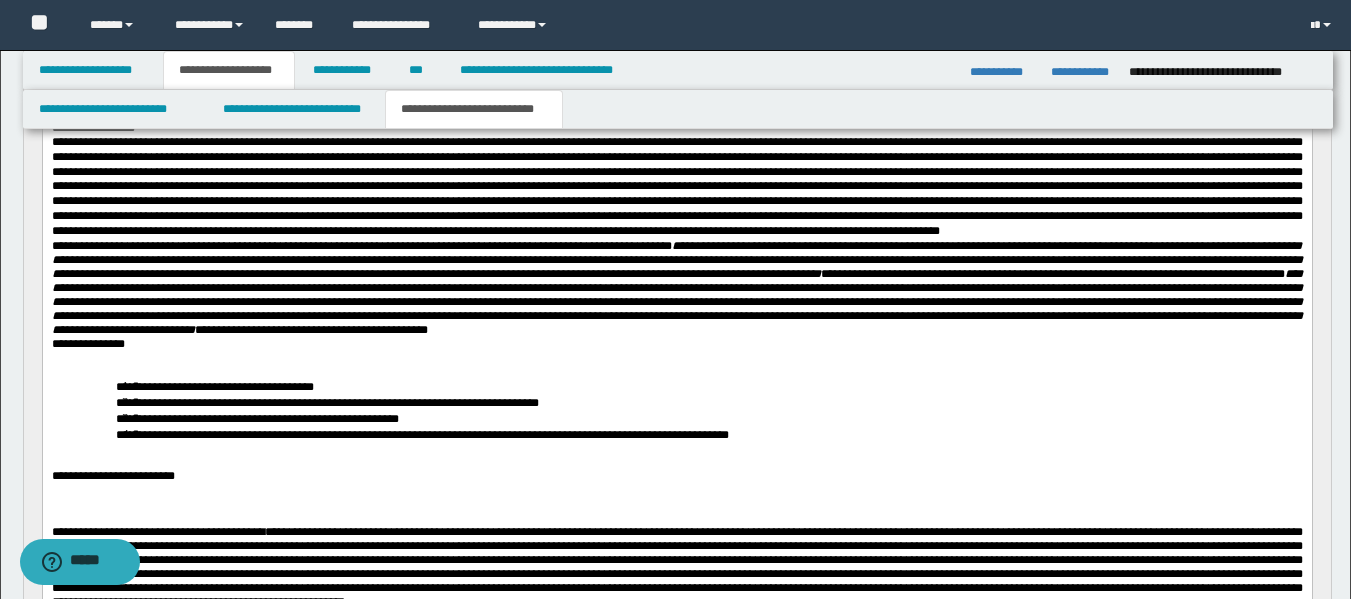 click at bounding box center [676, 187] 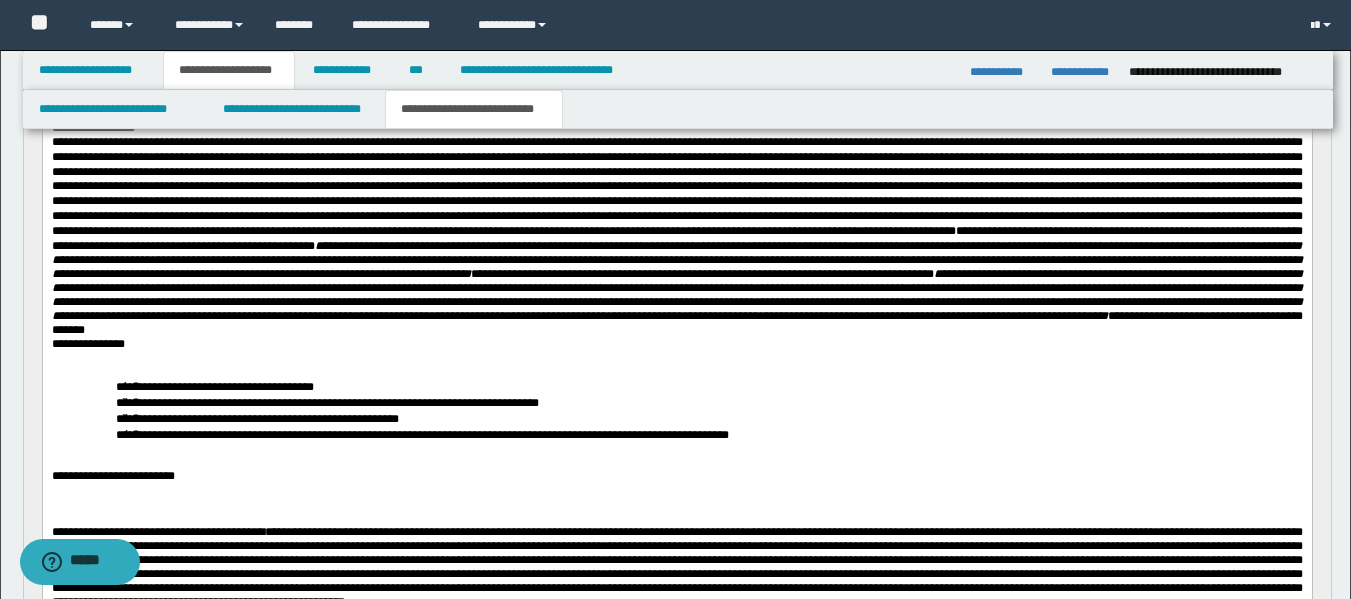 click on "**********" at bounding box center (676, 236) 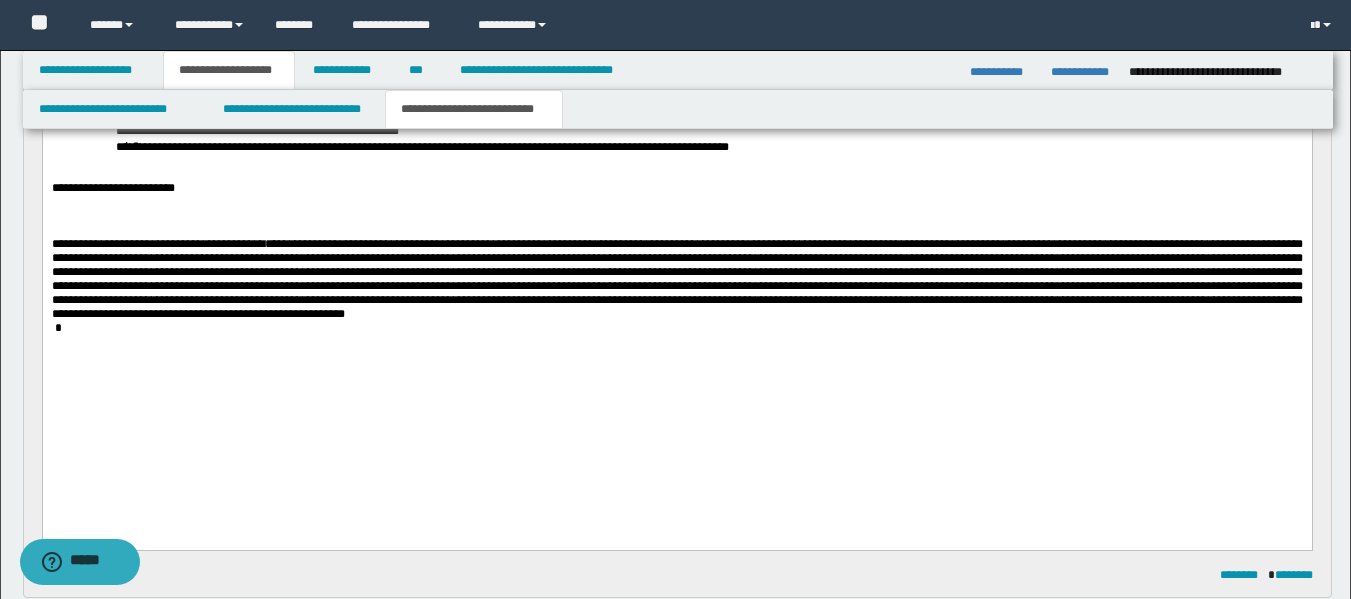 scroll, scrollTop: 634, scrollLeft: 0, axis: vertical 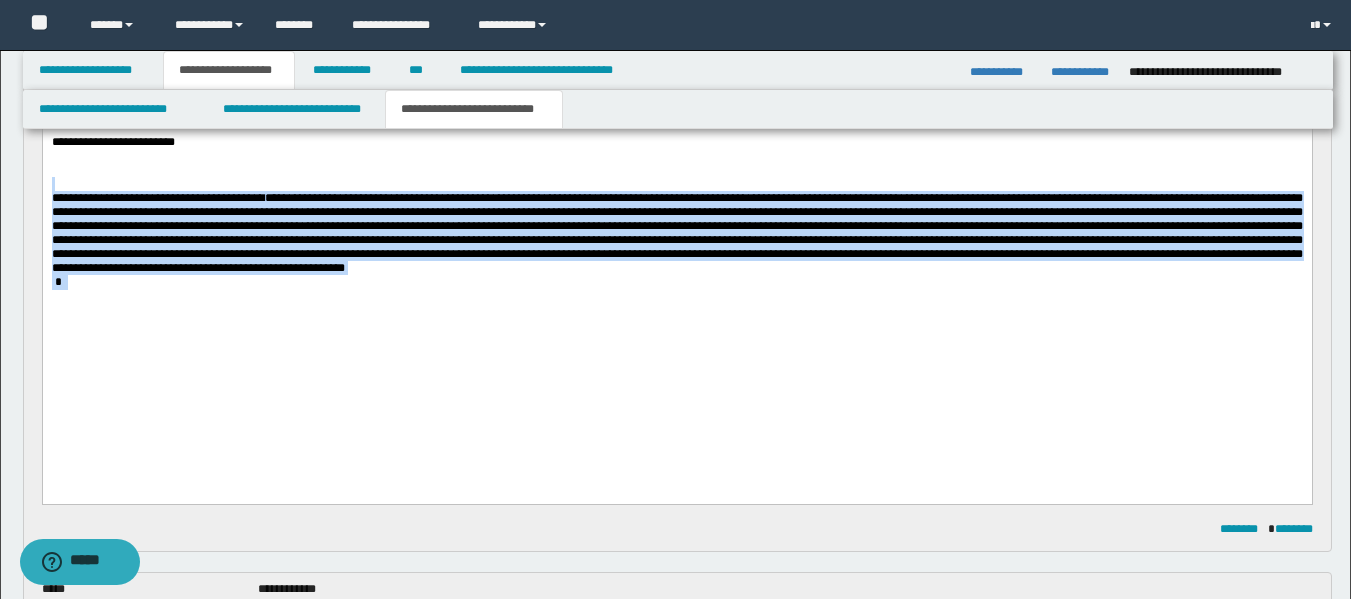 drag, startPoint x: 867, startPoint y: 347, endPoint x: 50, endPoint y: 236, distance: 824.5059 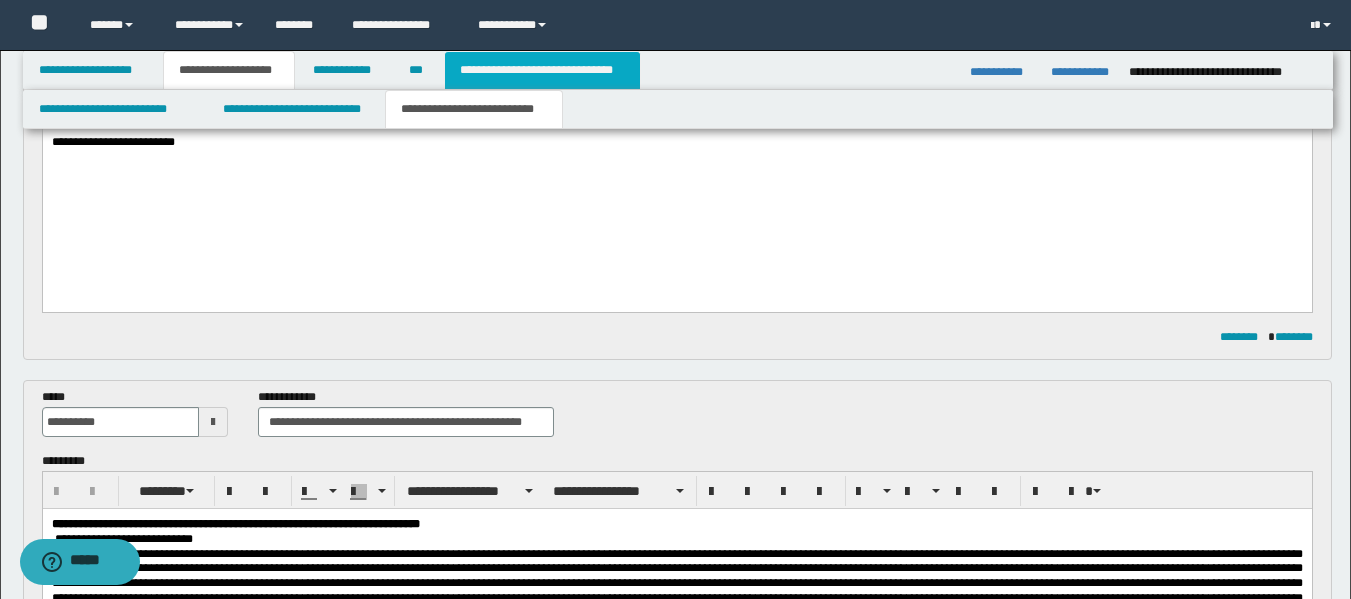 click on "**********" at bounding box center [542, 70] 